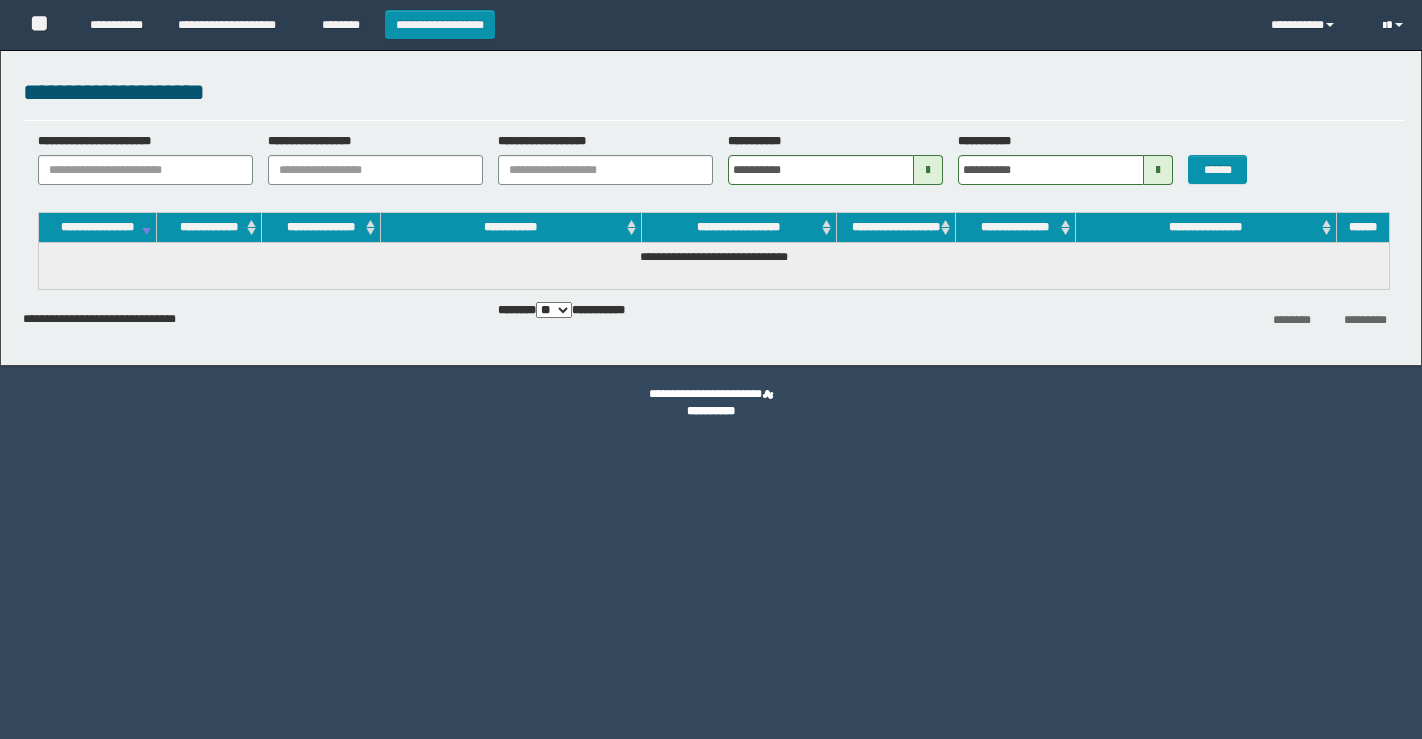 scroll, scrollTop: 0, scrollLeft: 0, axis: both 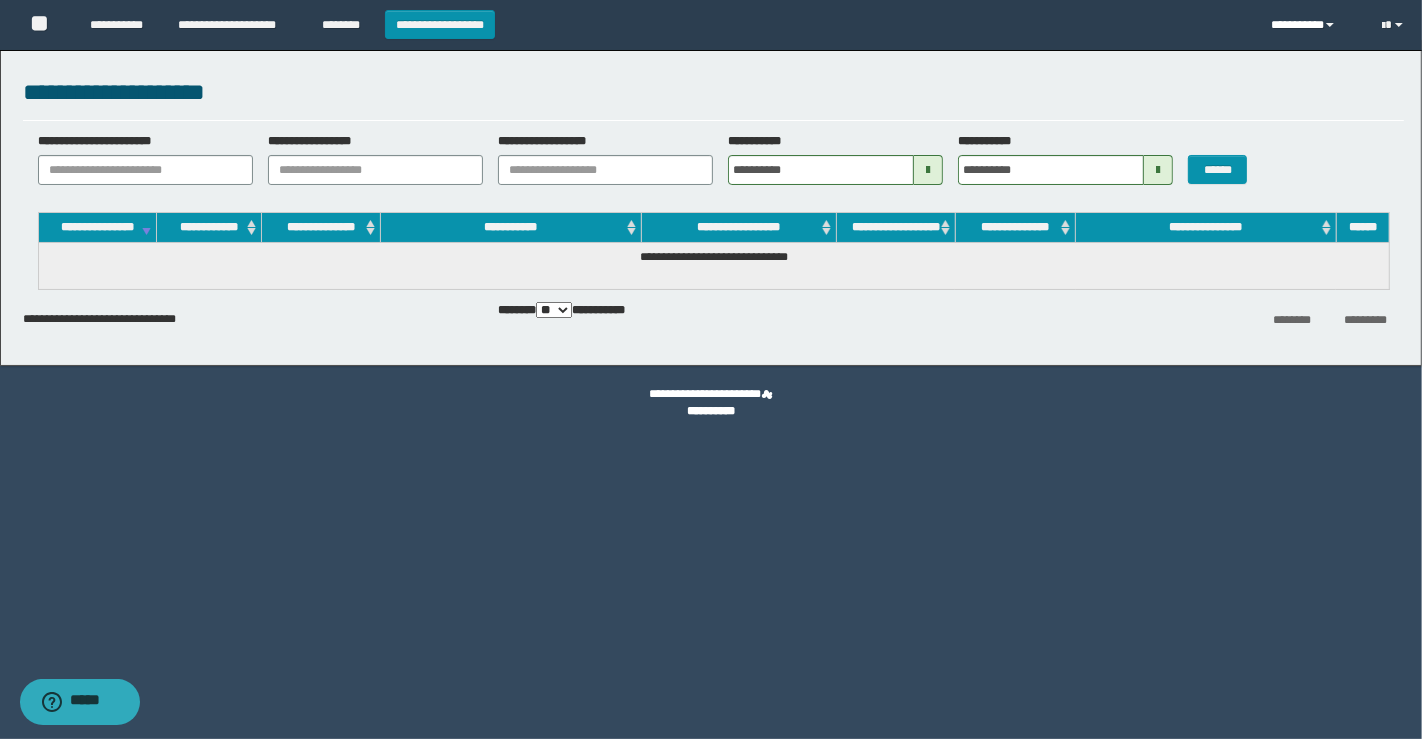 click at bounding box center (1330, 25) 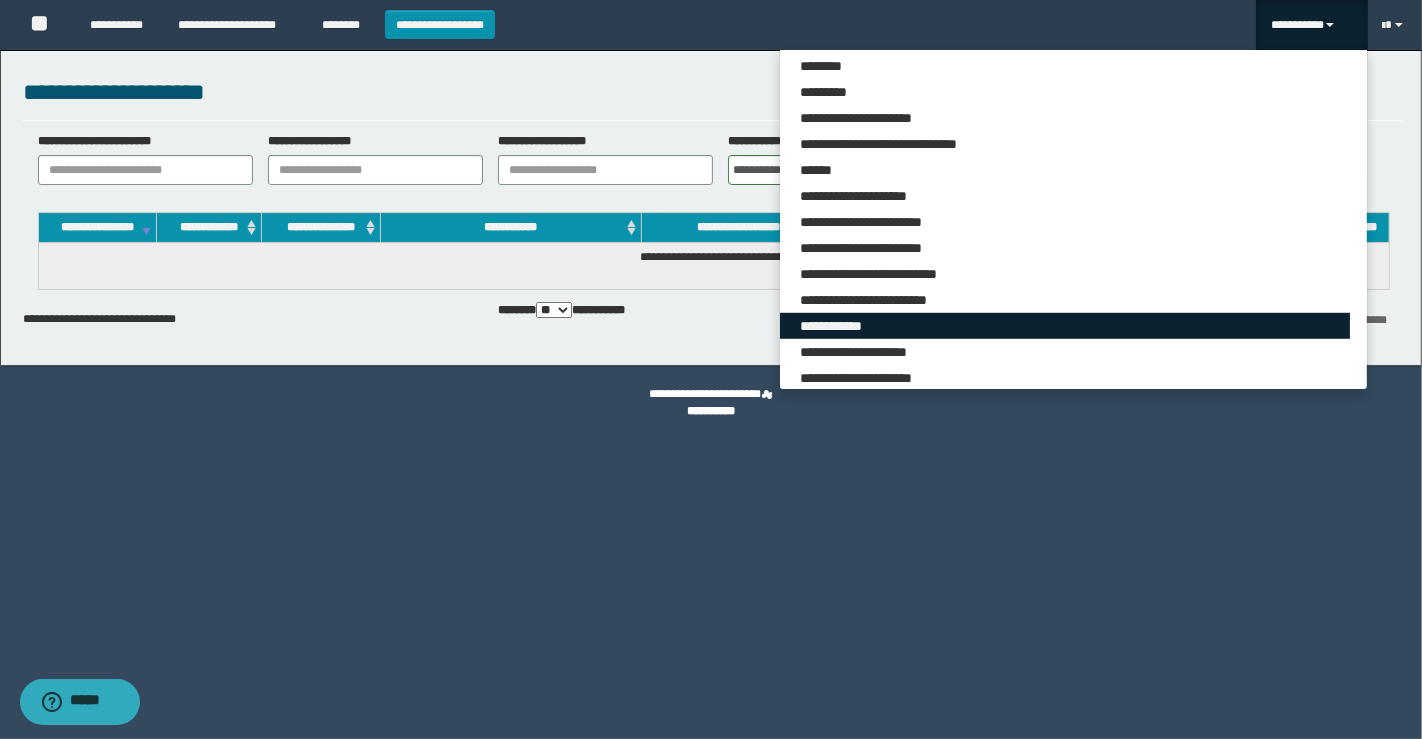 scroll, scrollTop: 1098, scrollLeft: 0, axis: vertical 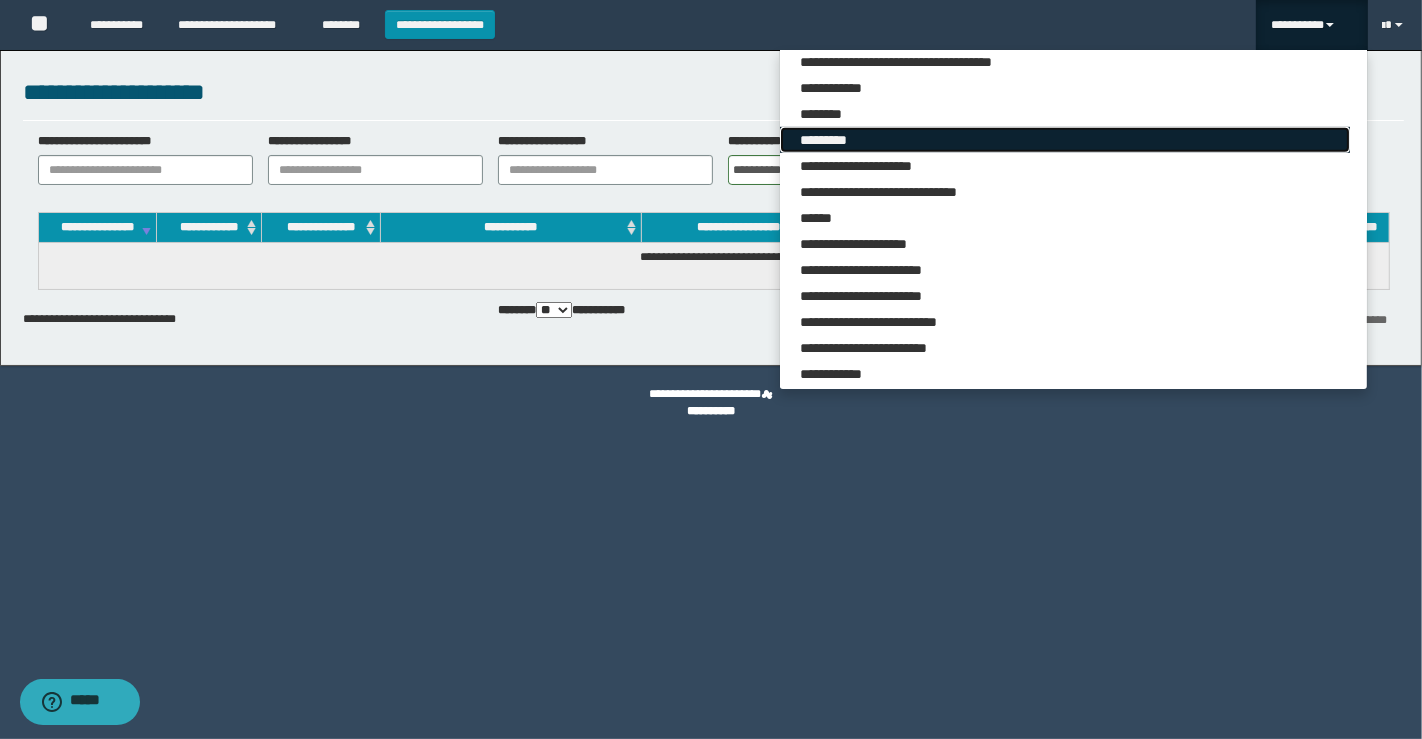 click on "*********" at bounding box center [1065, 140] 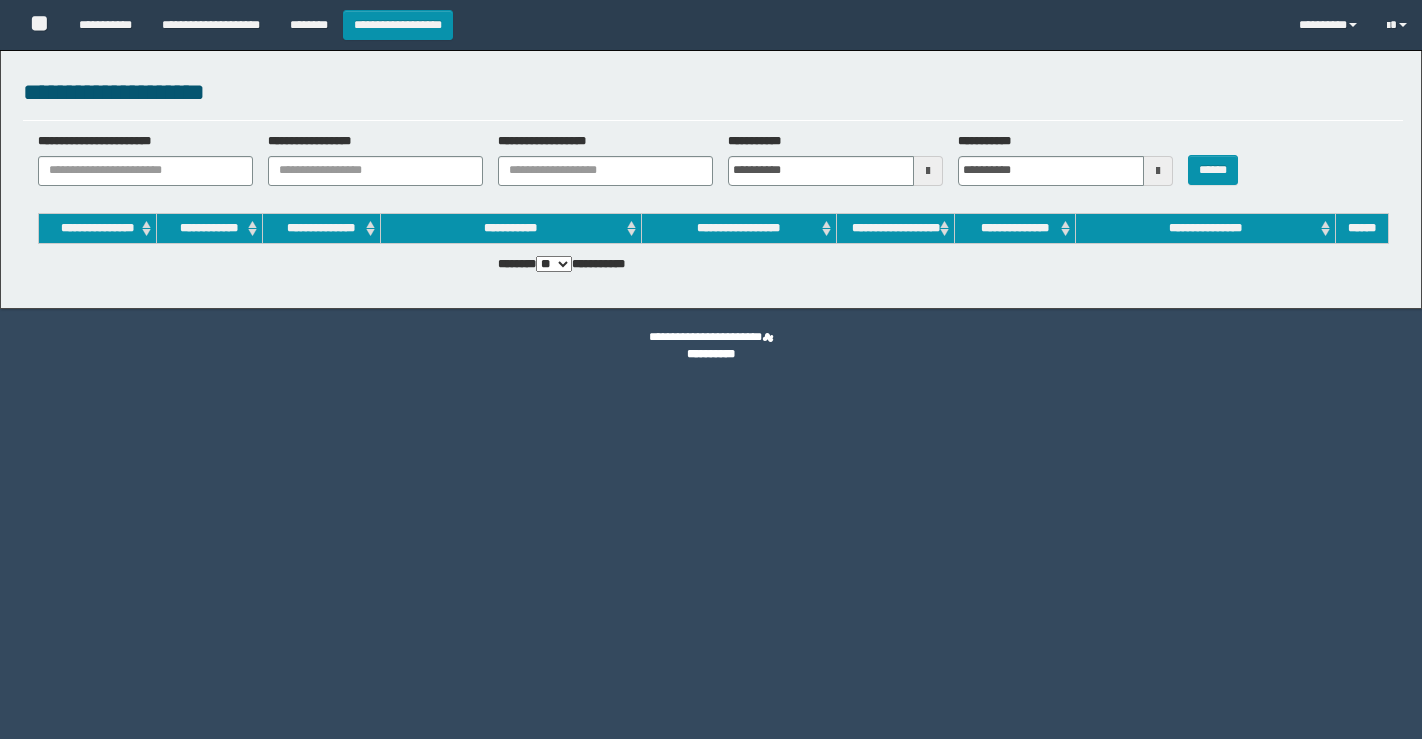 scroll, scrollTop: 0, scrollLeft: 0, axis: both 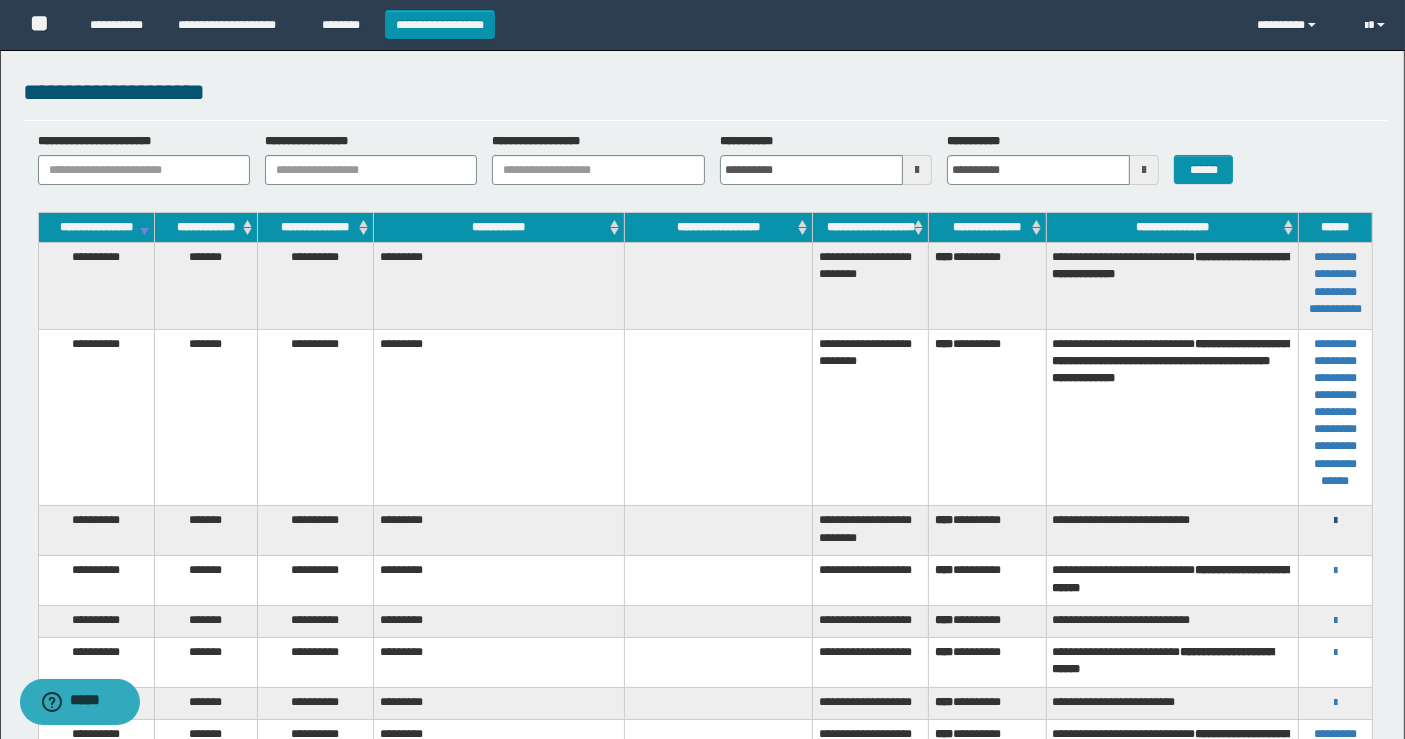 click at bounding box center (1335, 521) 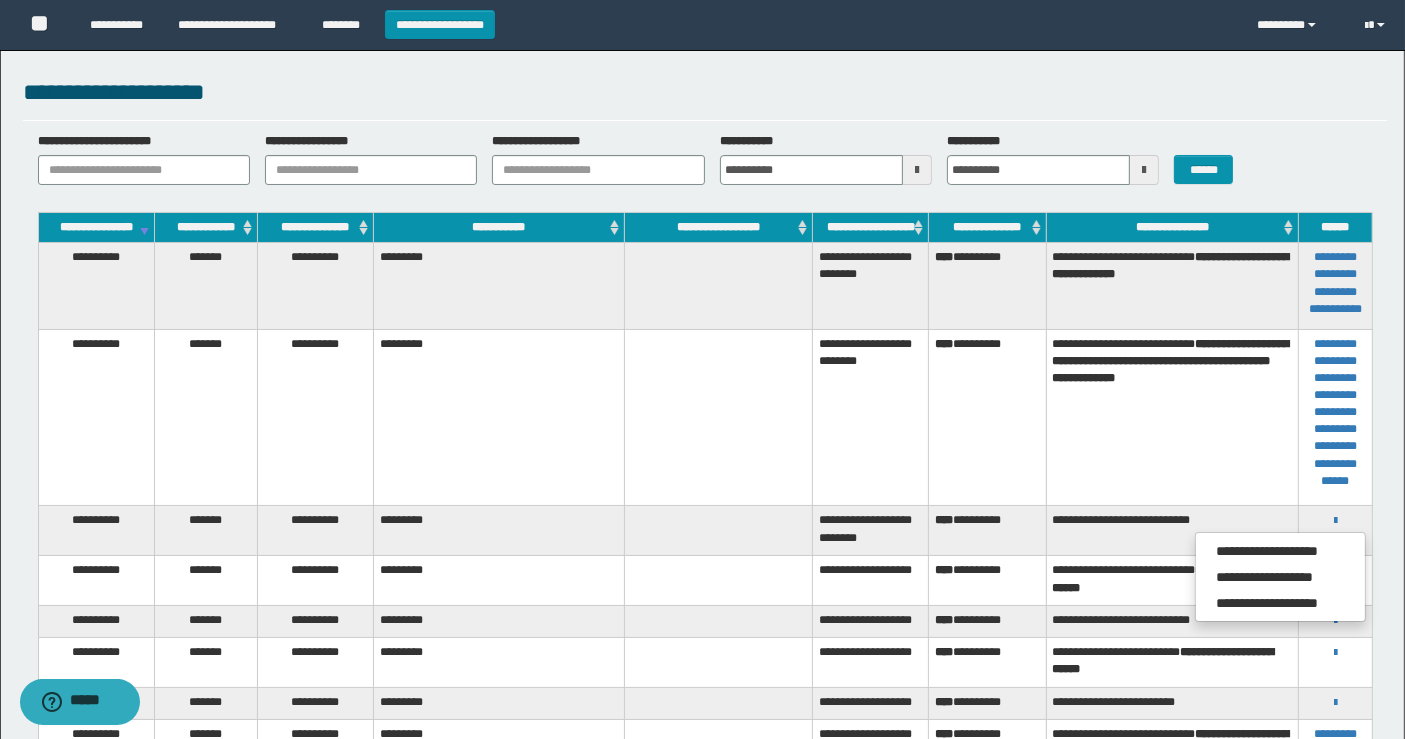 click on "**********" at bounding box center (1172, 417) 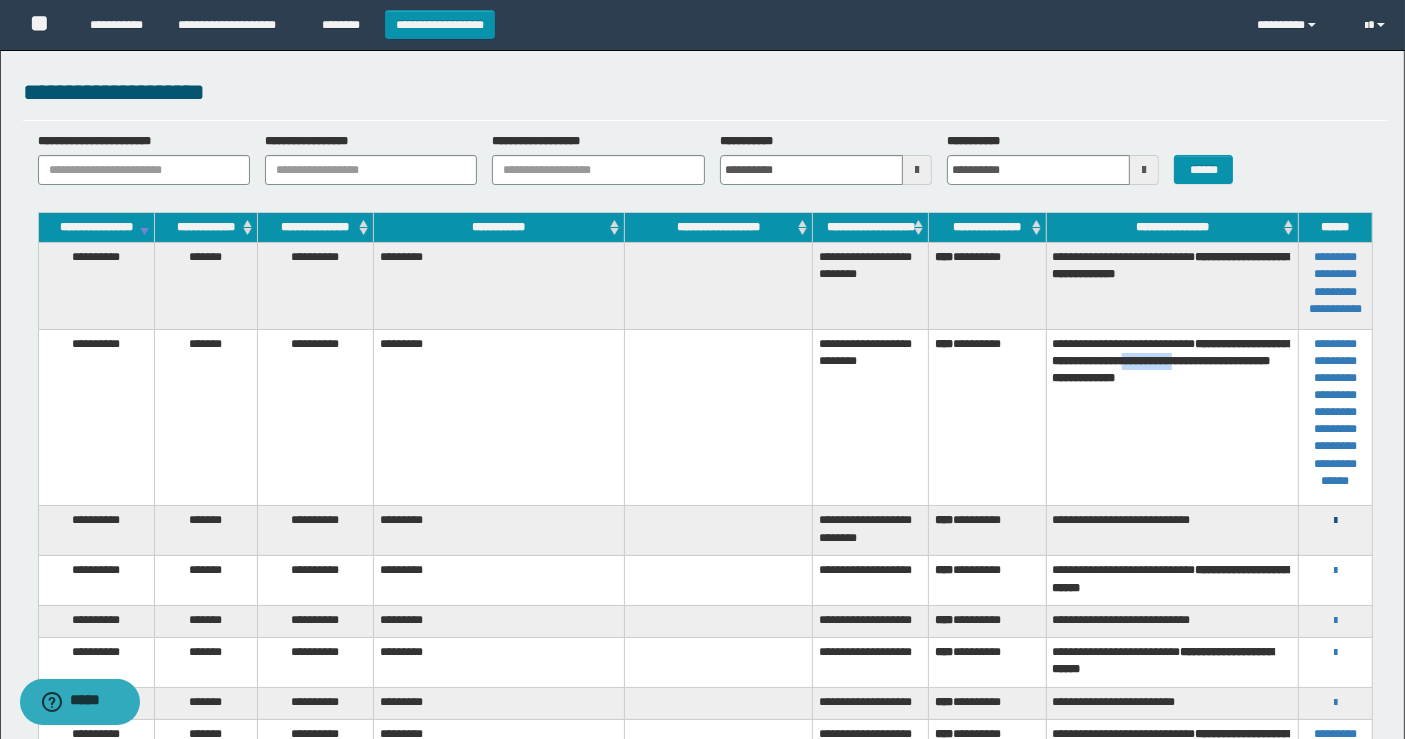 click at bounding box center (1335, 521) 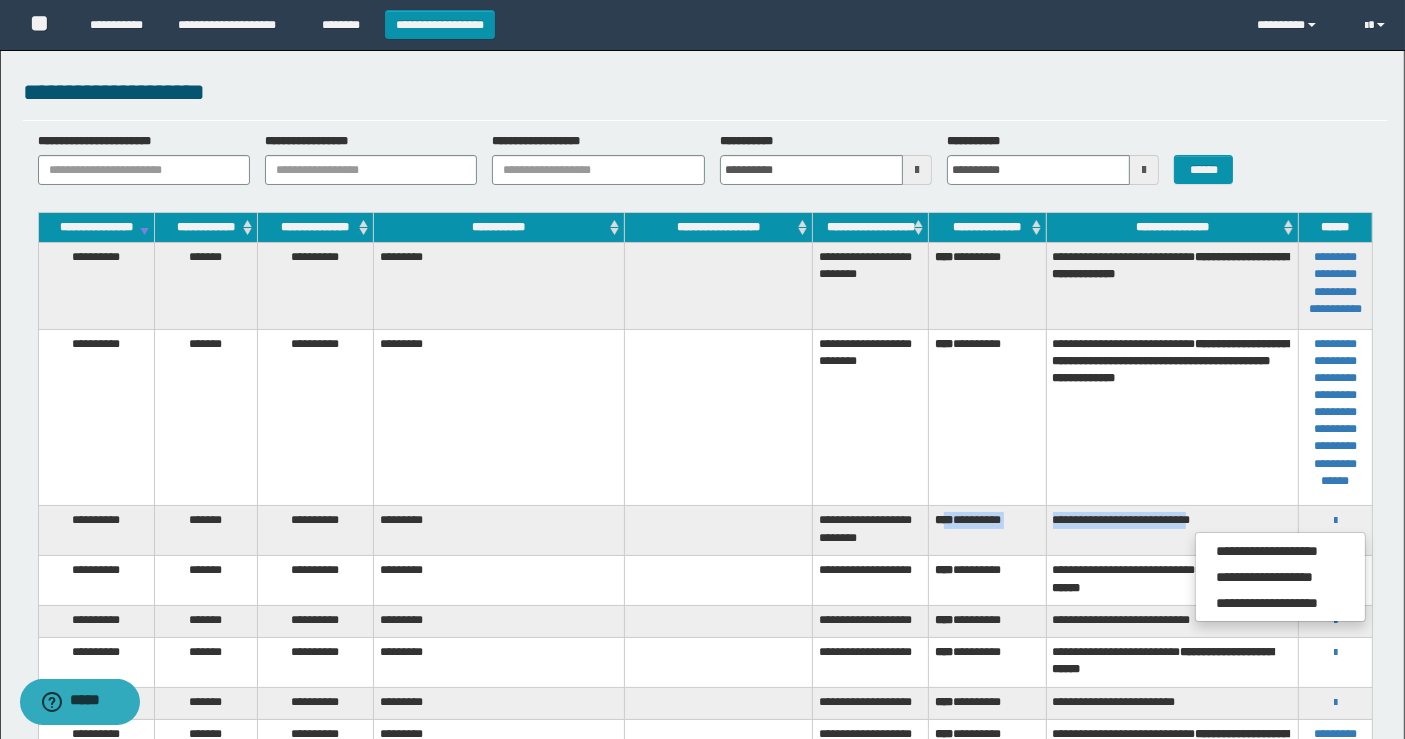 drag, startPoint x: 952, startPoint y: 520, endPoint x: 1234, endPoint y: 530, distance: 282.17725 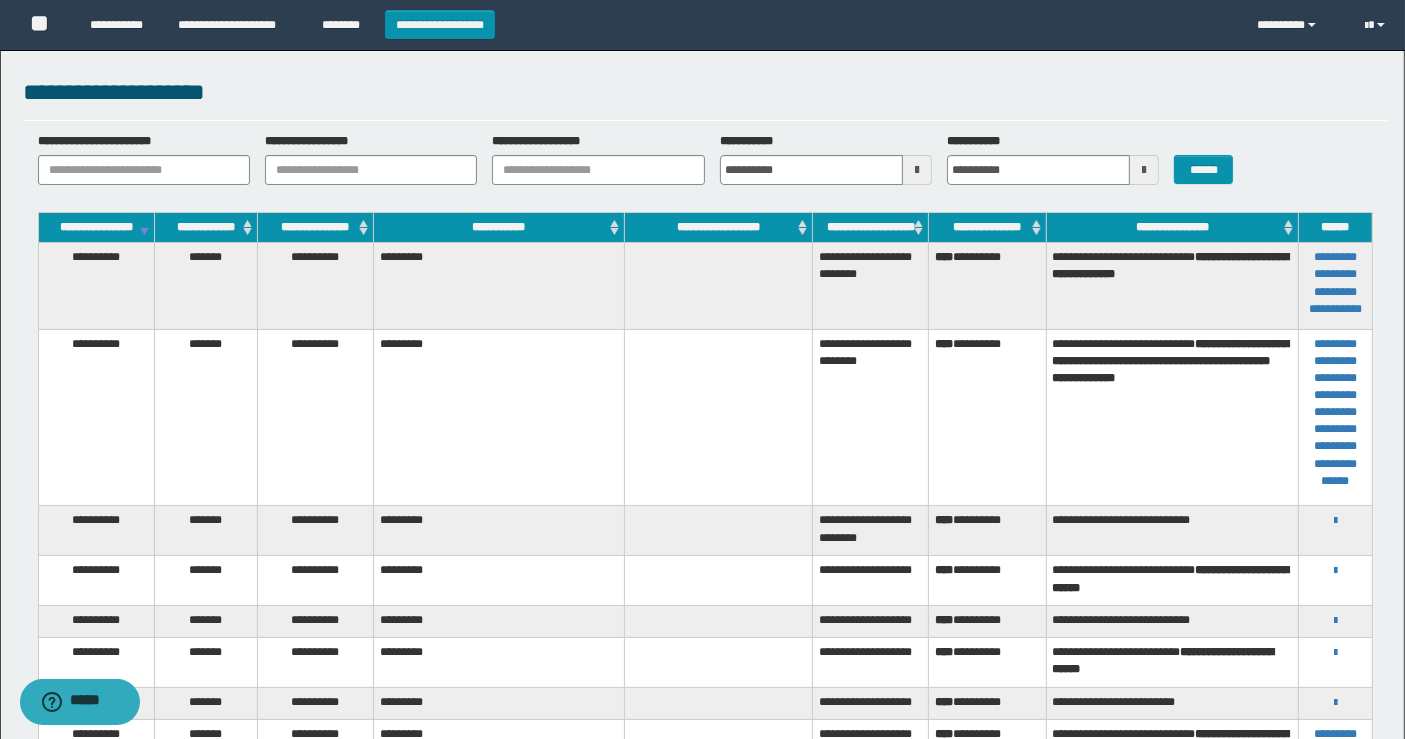 click on "**********" at bounding box center (1172, 531) 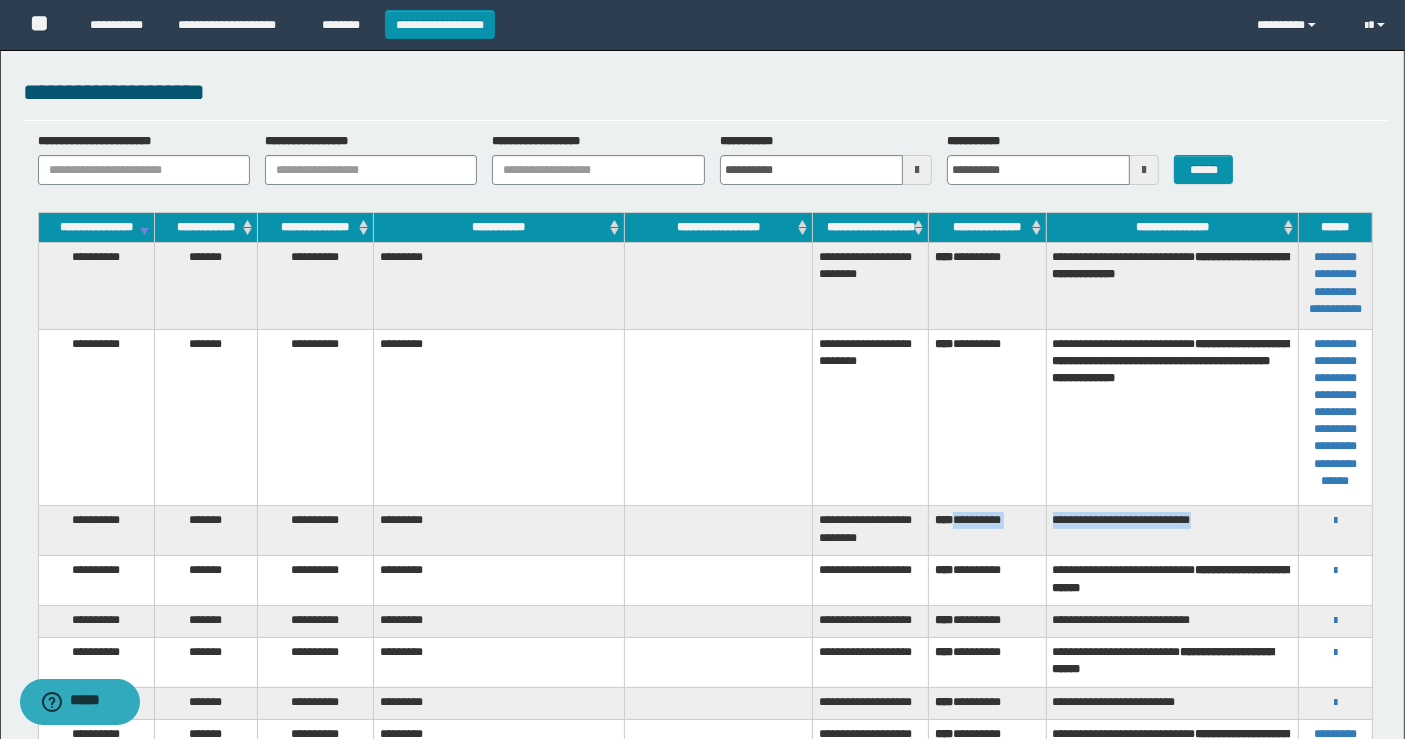 copy on "**********" 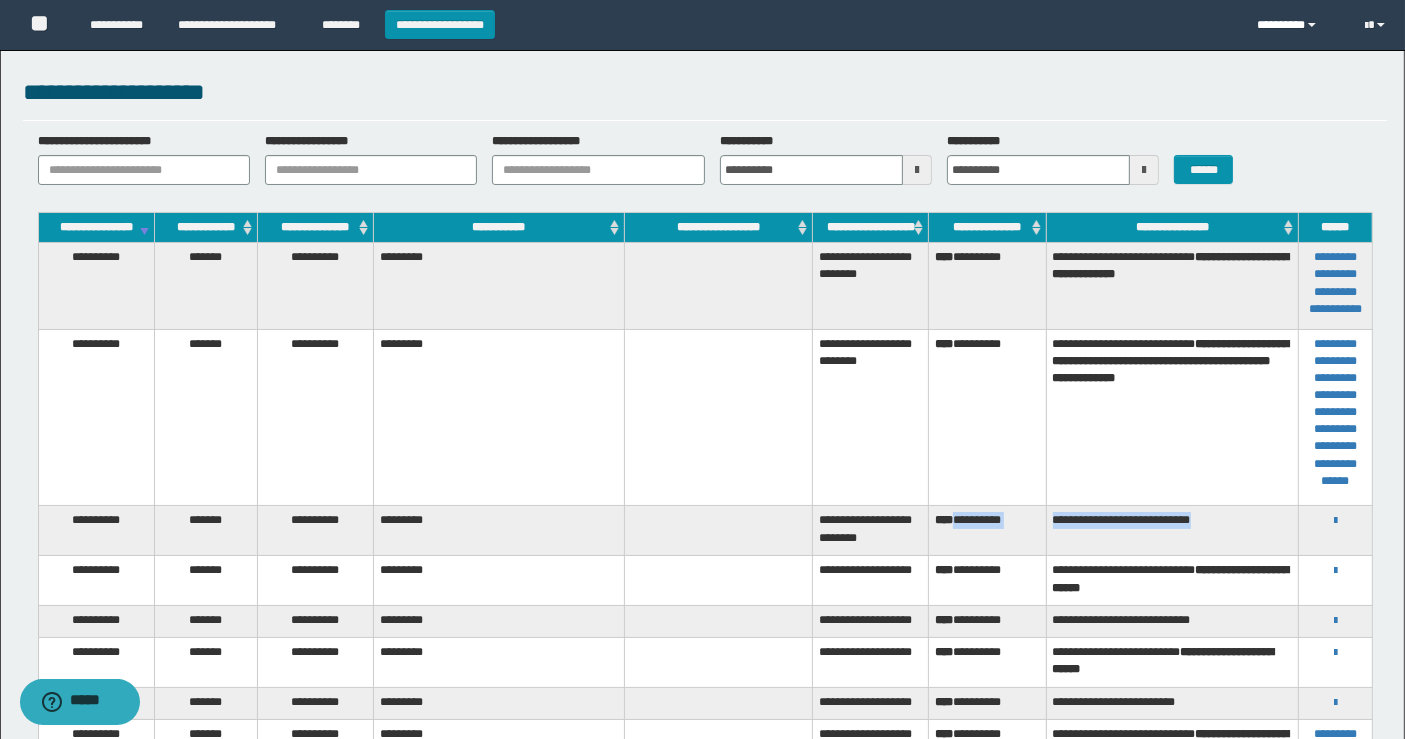 click on "*********" at bounding box center [1297, 25] 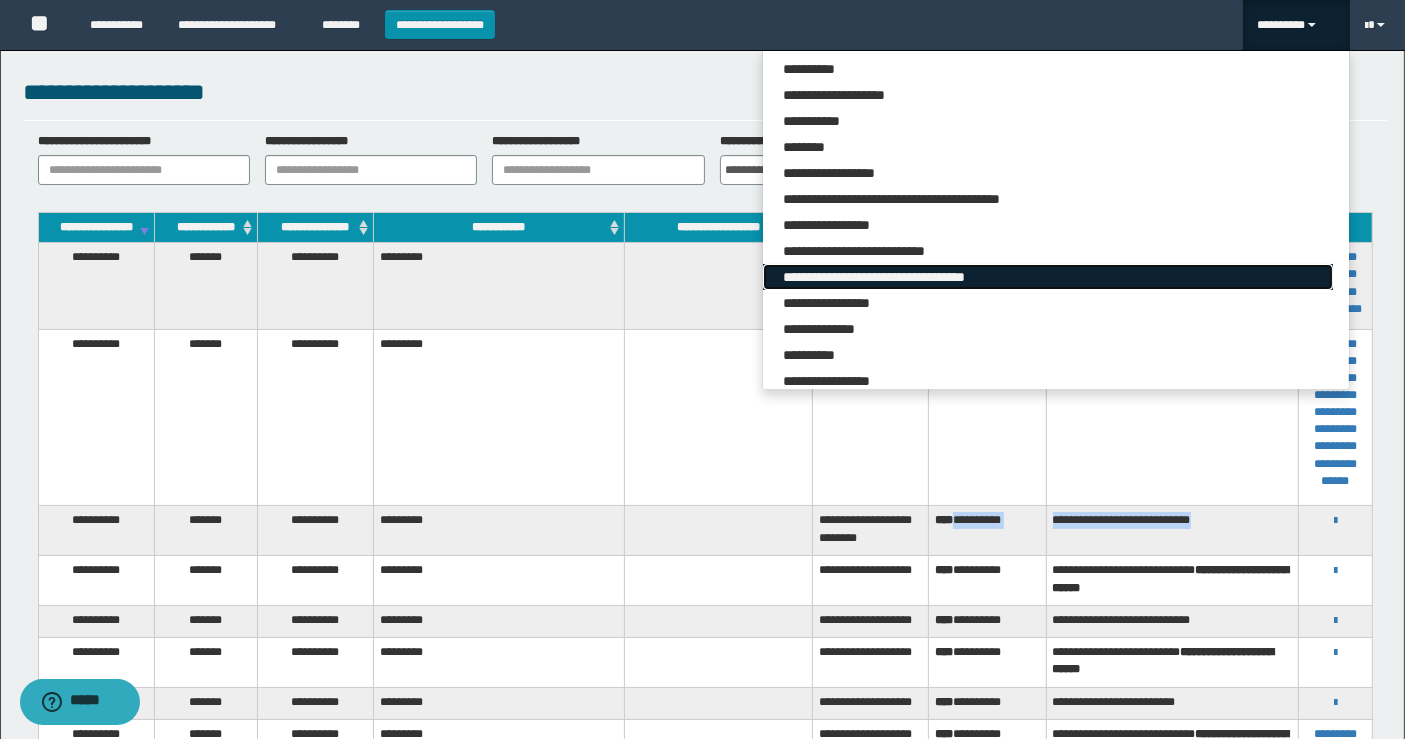 click on "**********" at bounding box center (1048, 277) 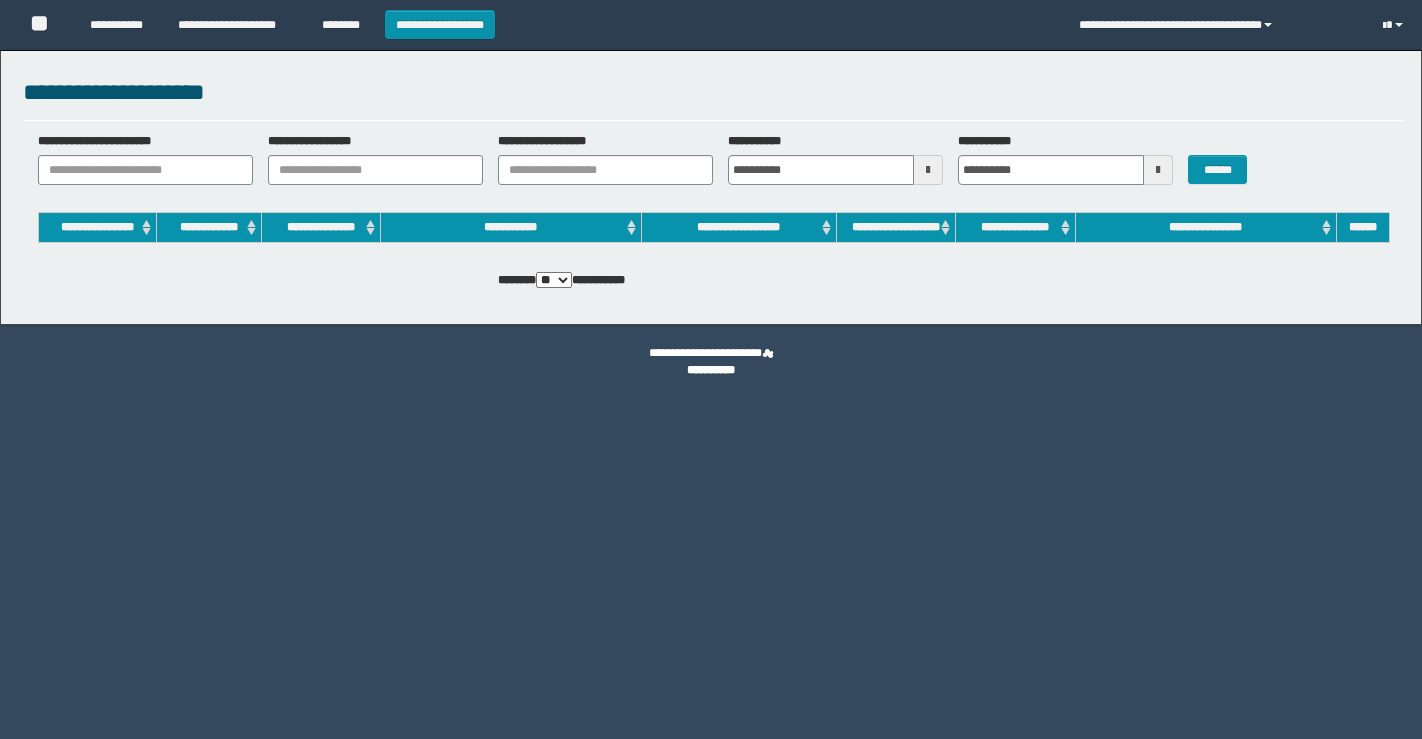 scroll, scrollTop: 0, scrollLeft: 0, axis: both 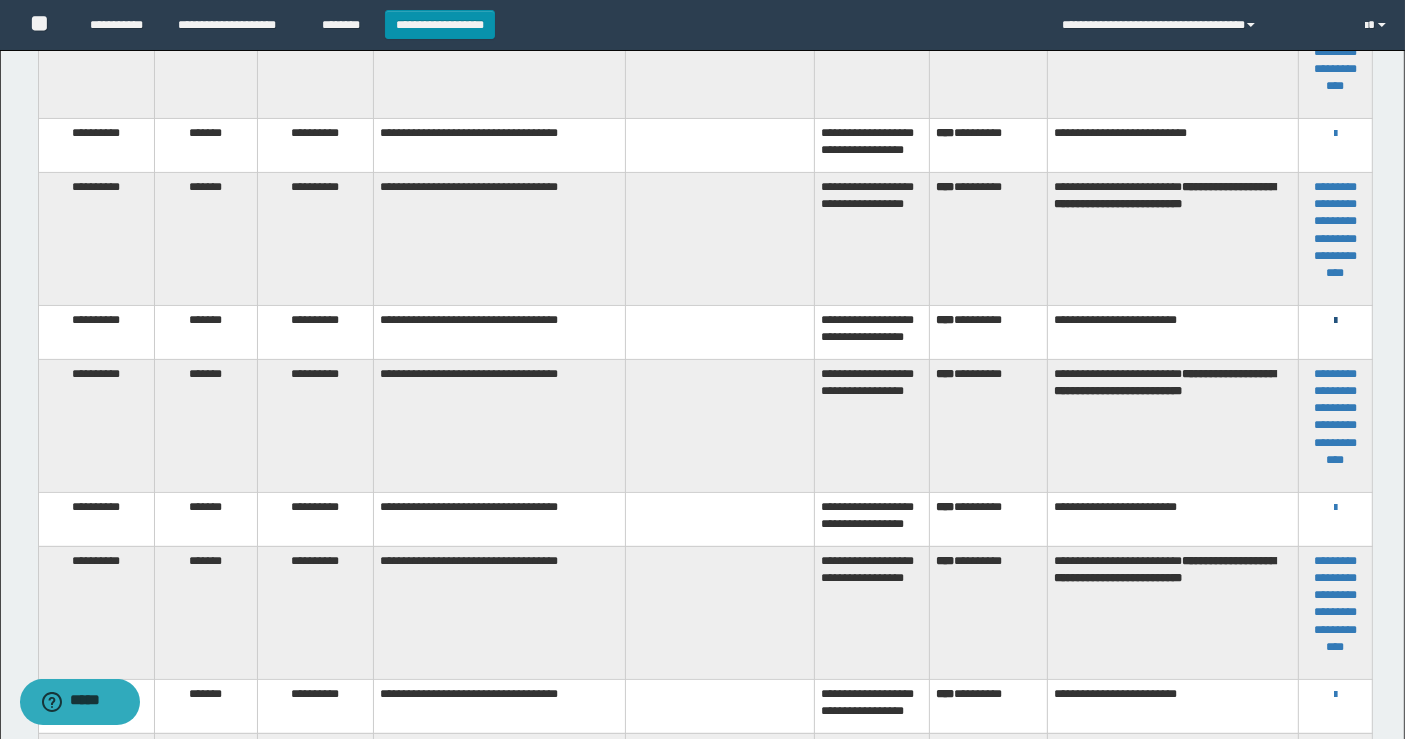 click at bounding box center (1335, 321) 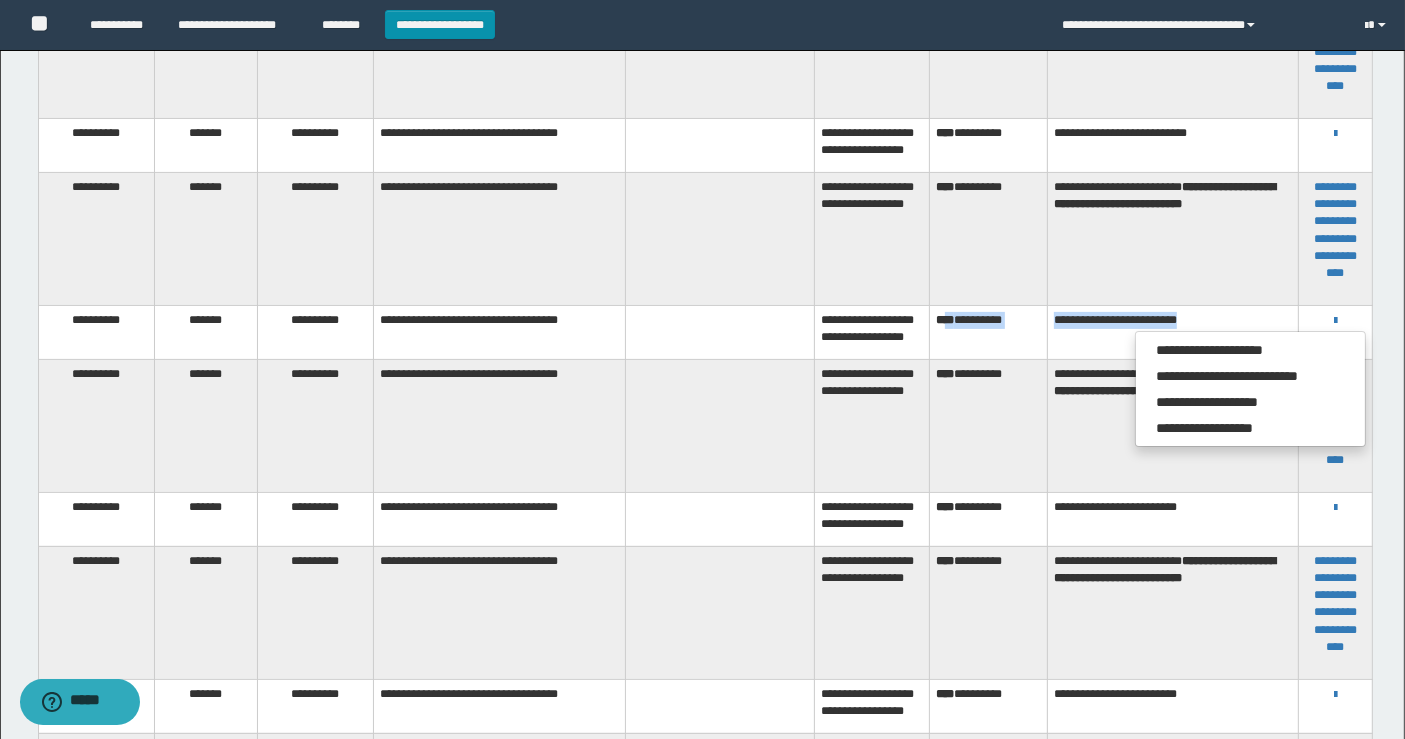 copy on "**********" 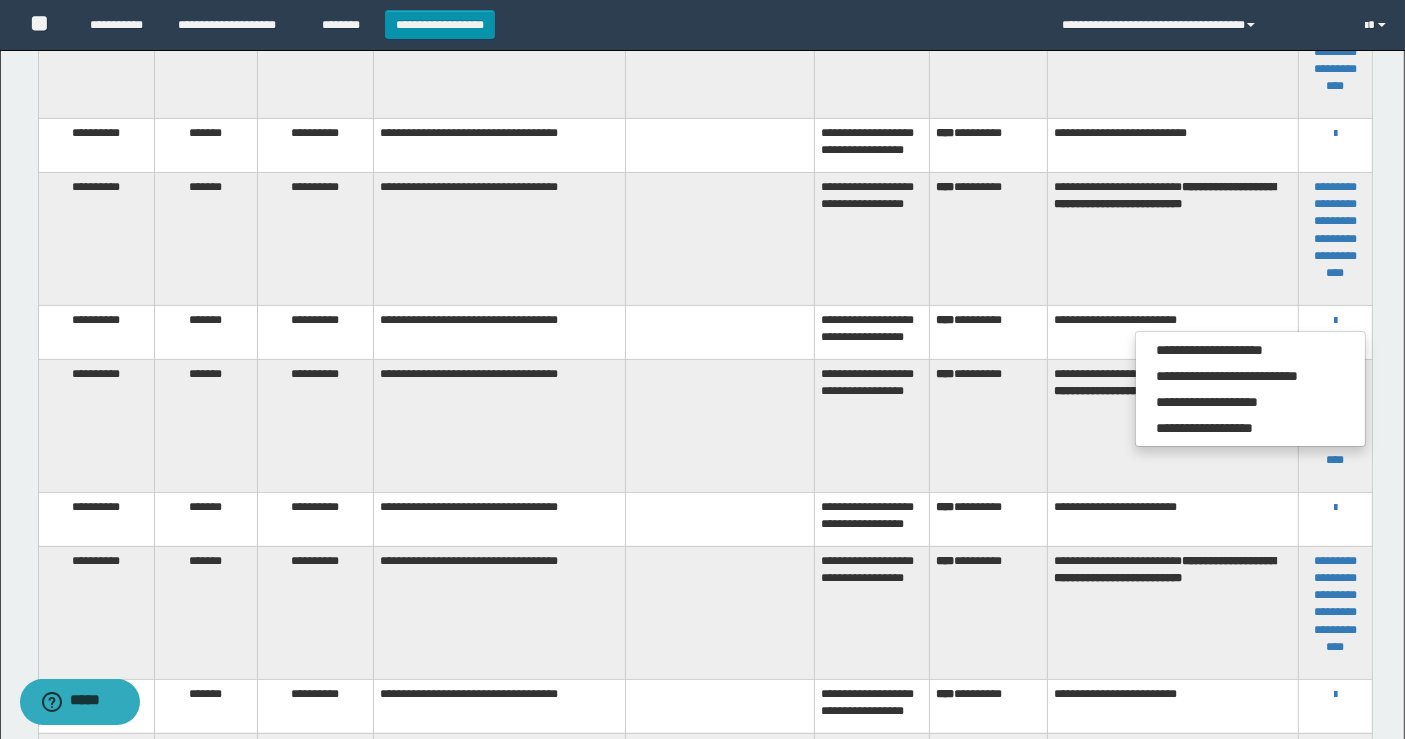 click on "**********" at bounding box center (1172, 332) 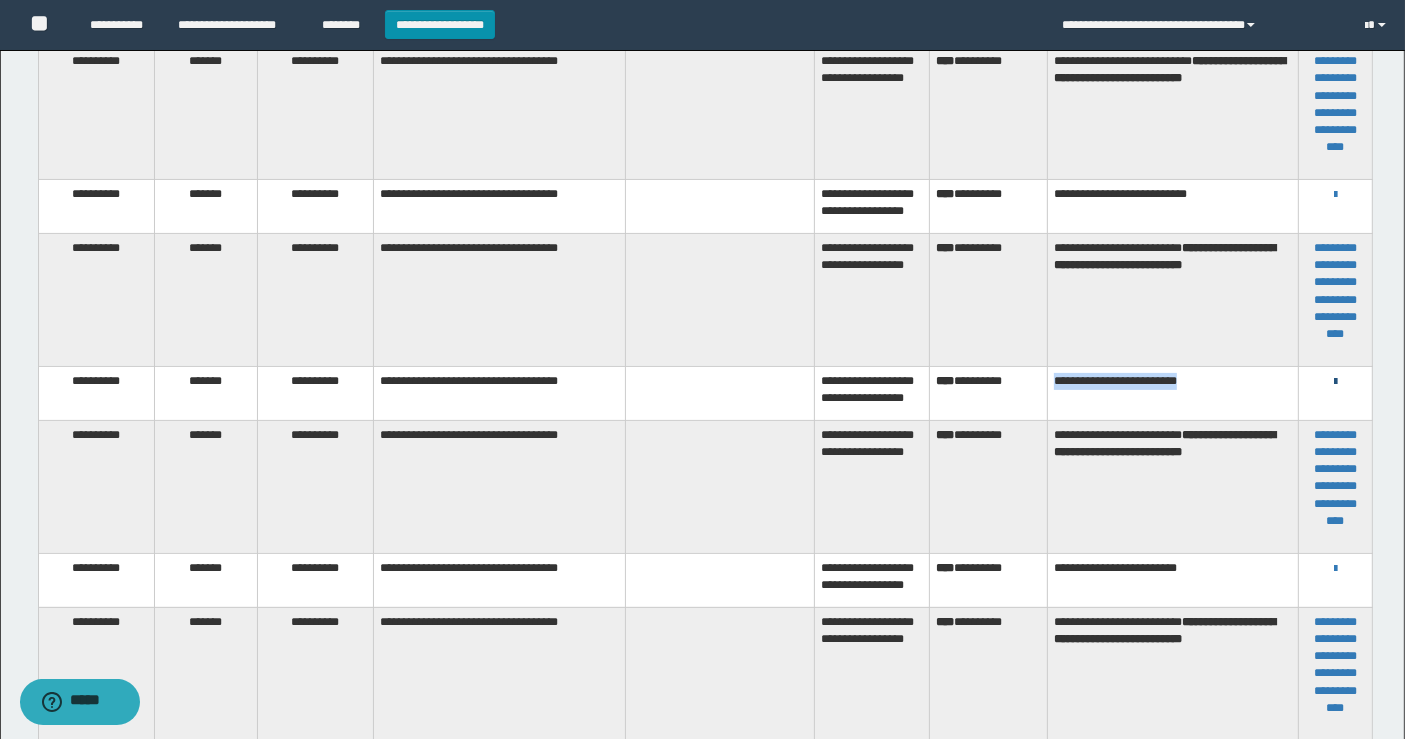 scroll, scrollTop: 333, scrollLeft: 0, axis: vertical 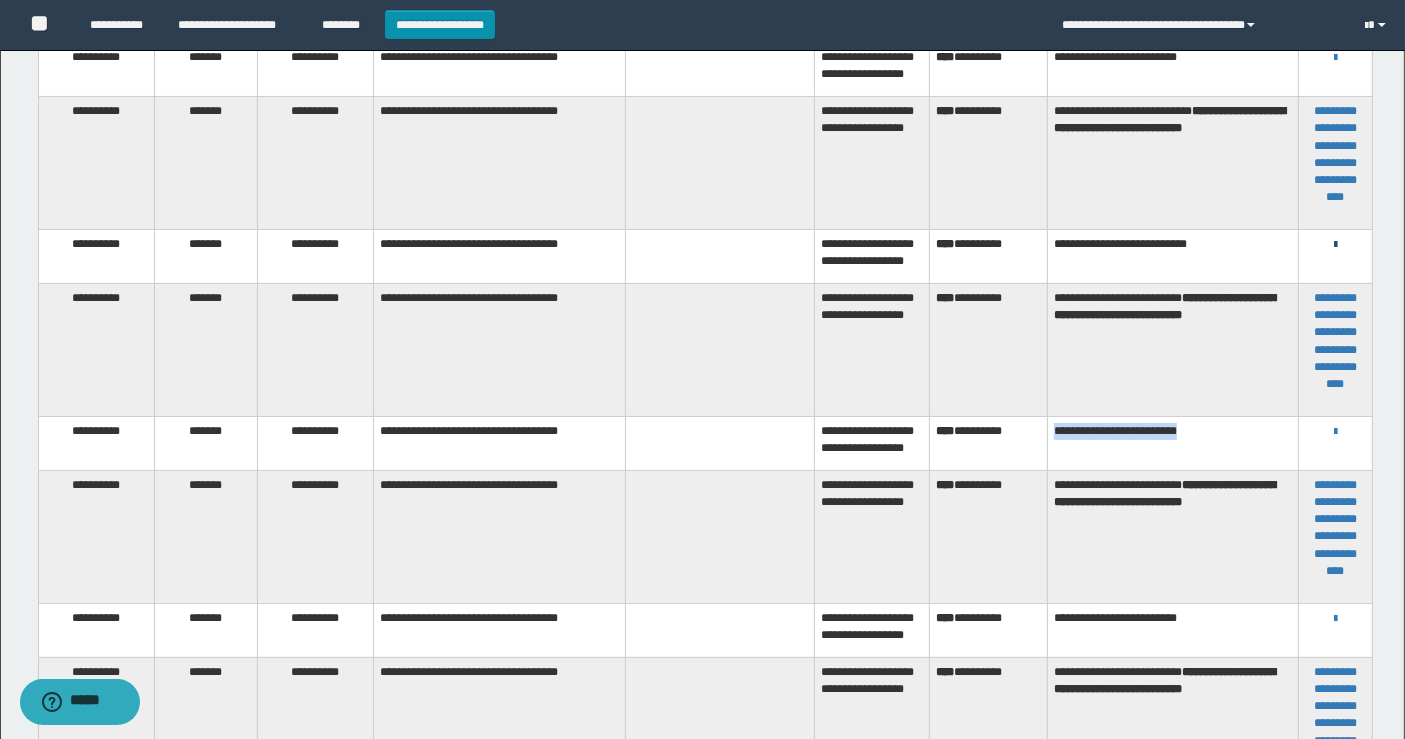 click at bounding box center [1335, 245] 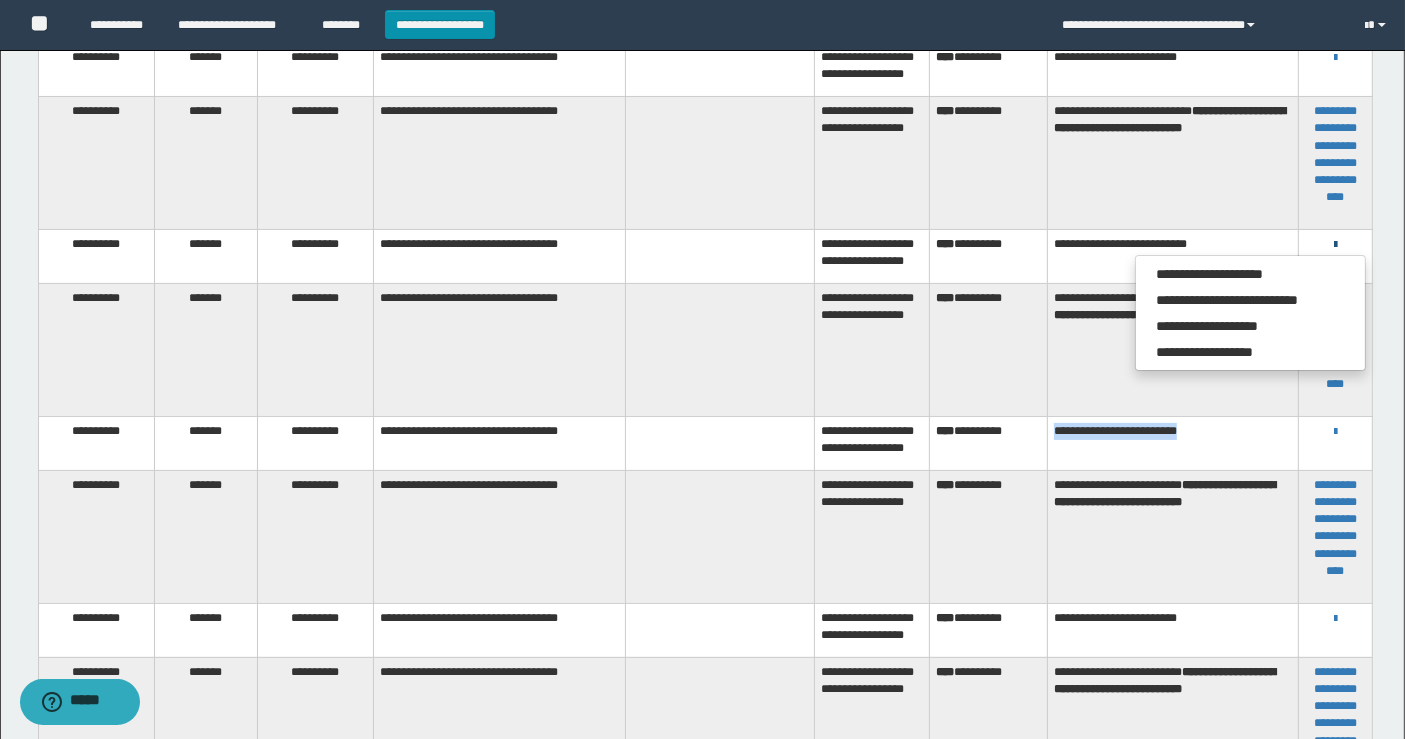 click at bounding box center (1335, 245) 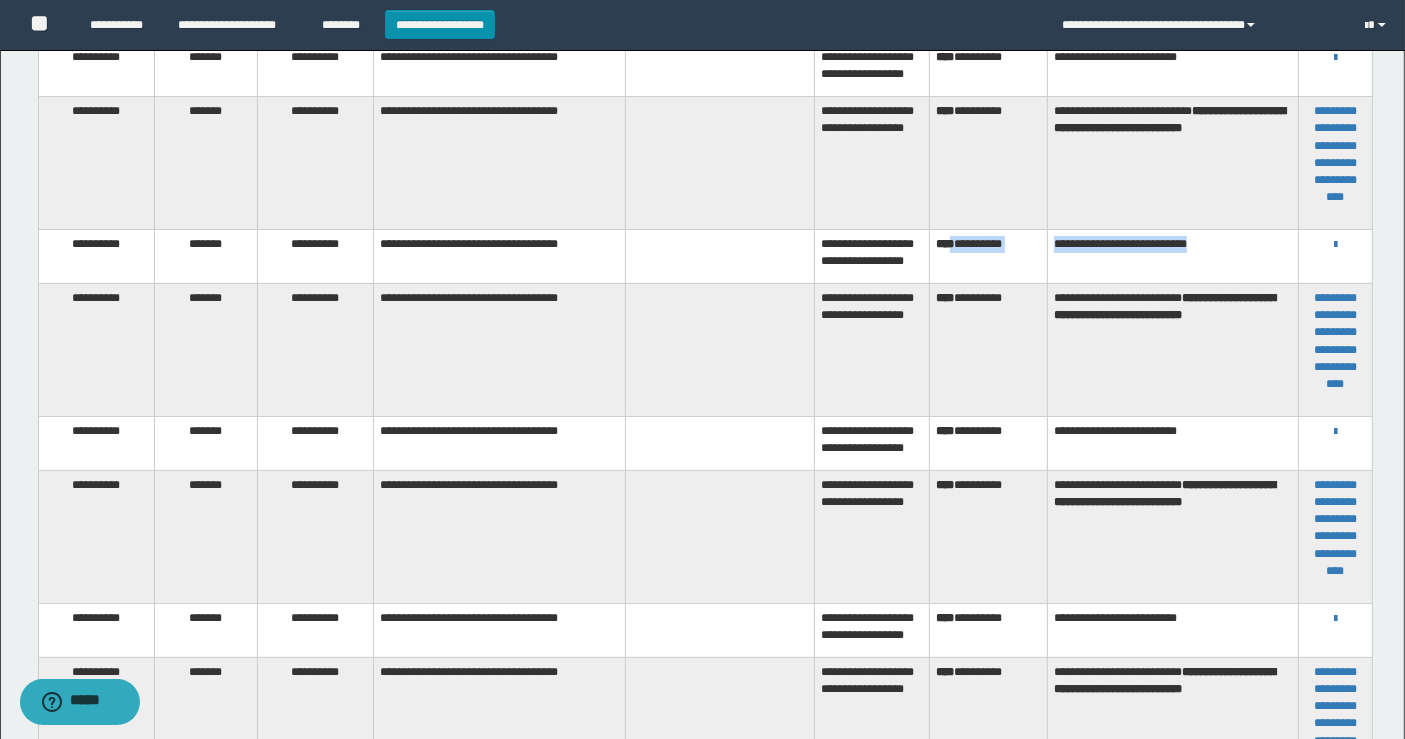 copy on "**********" 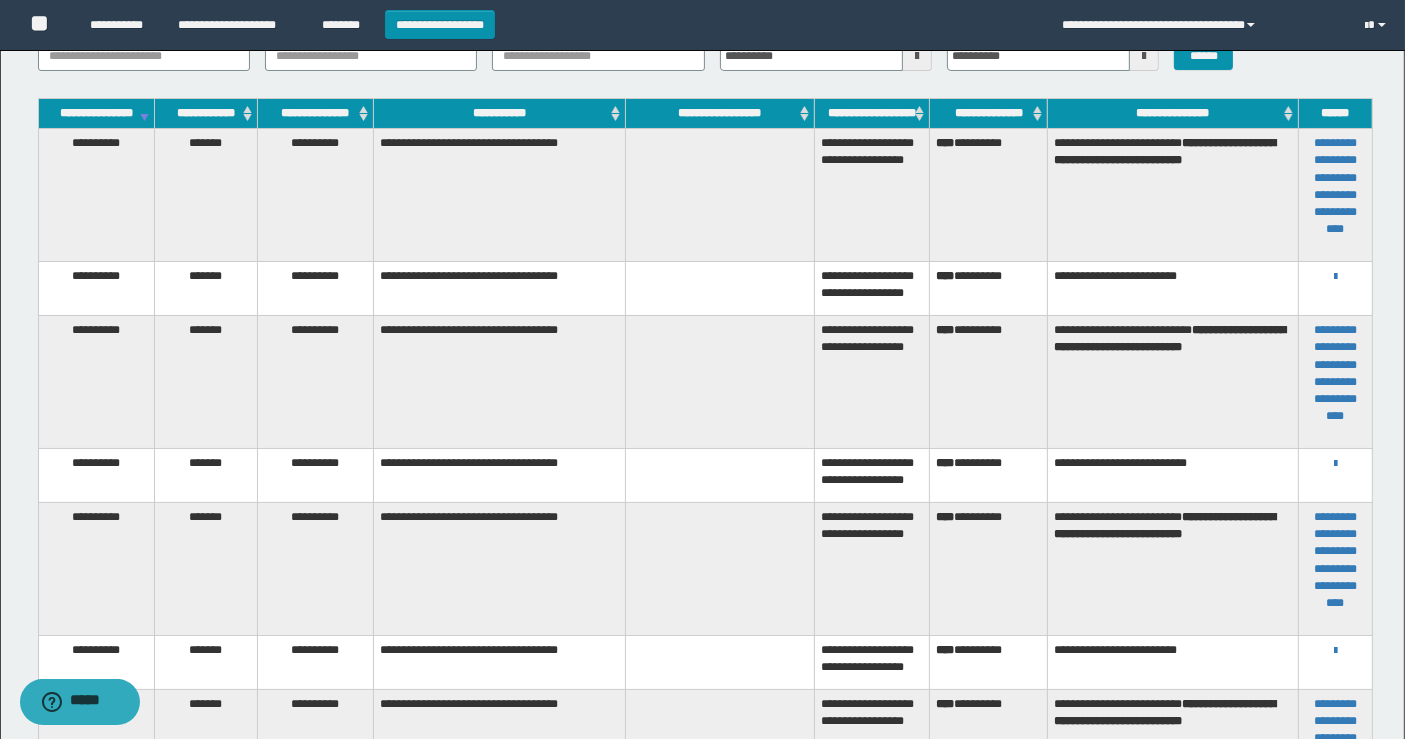 scroll, scrollTop: 111, scrollLeft: 0, axis: vertical 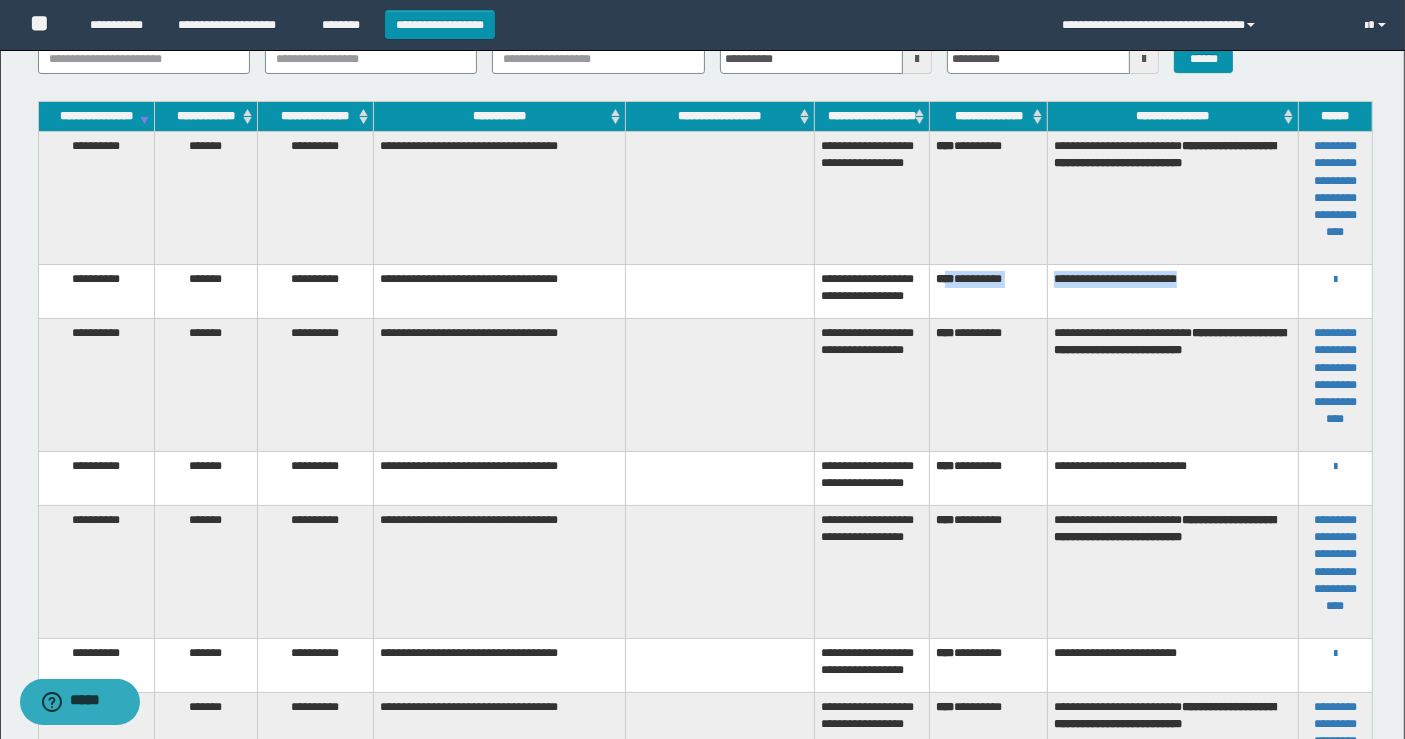 drag, startPoint x: 959, startPoint y: 274, endPoint x: 1204, endPoint y: 266, distance: 245.13058 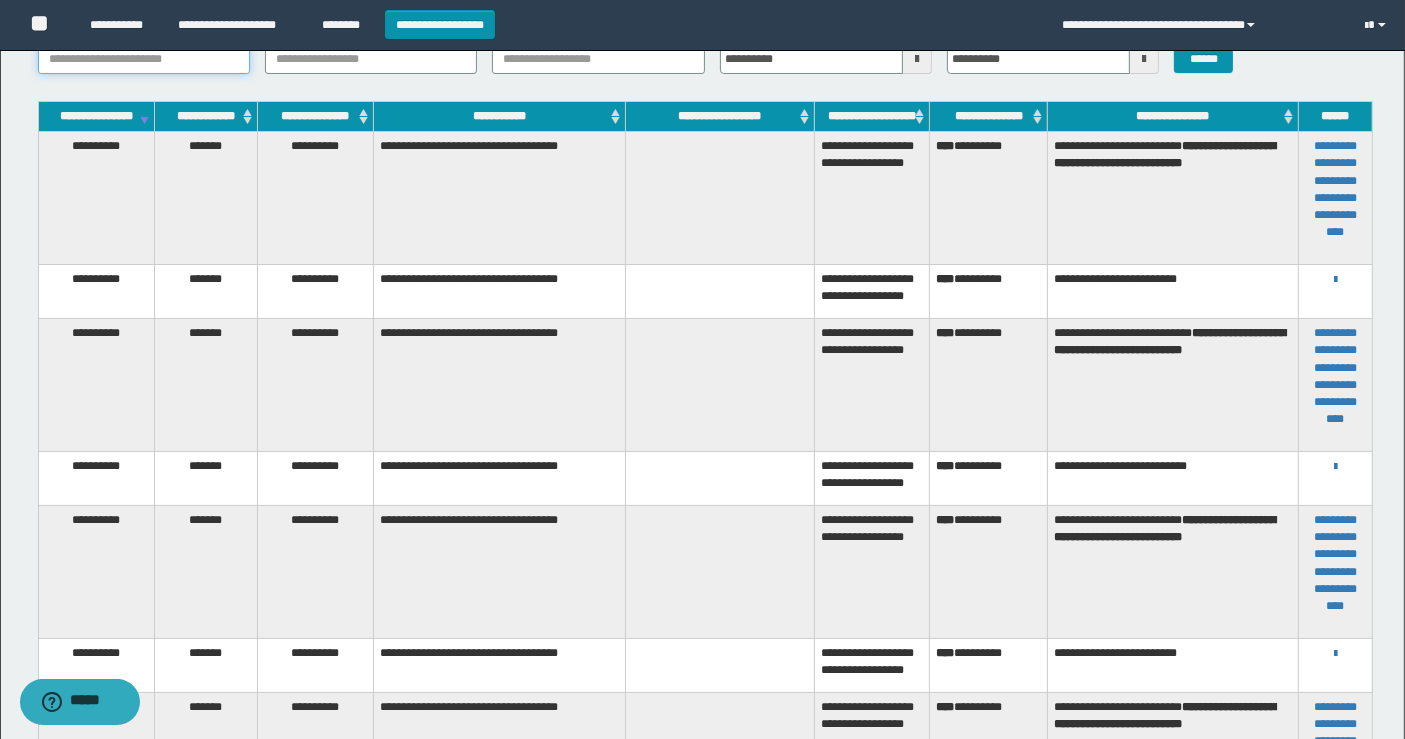 click on "**********" at bounding box center (144, 59) 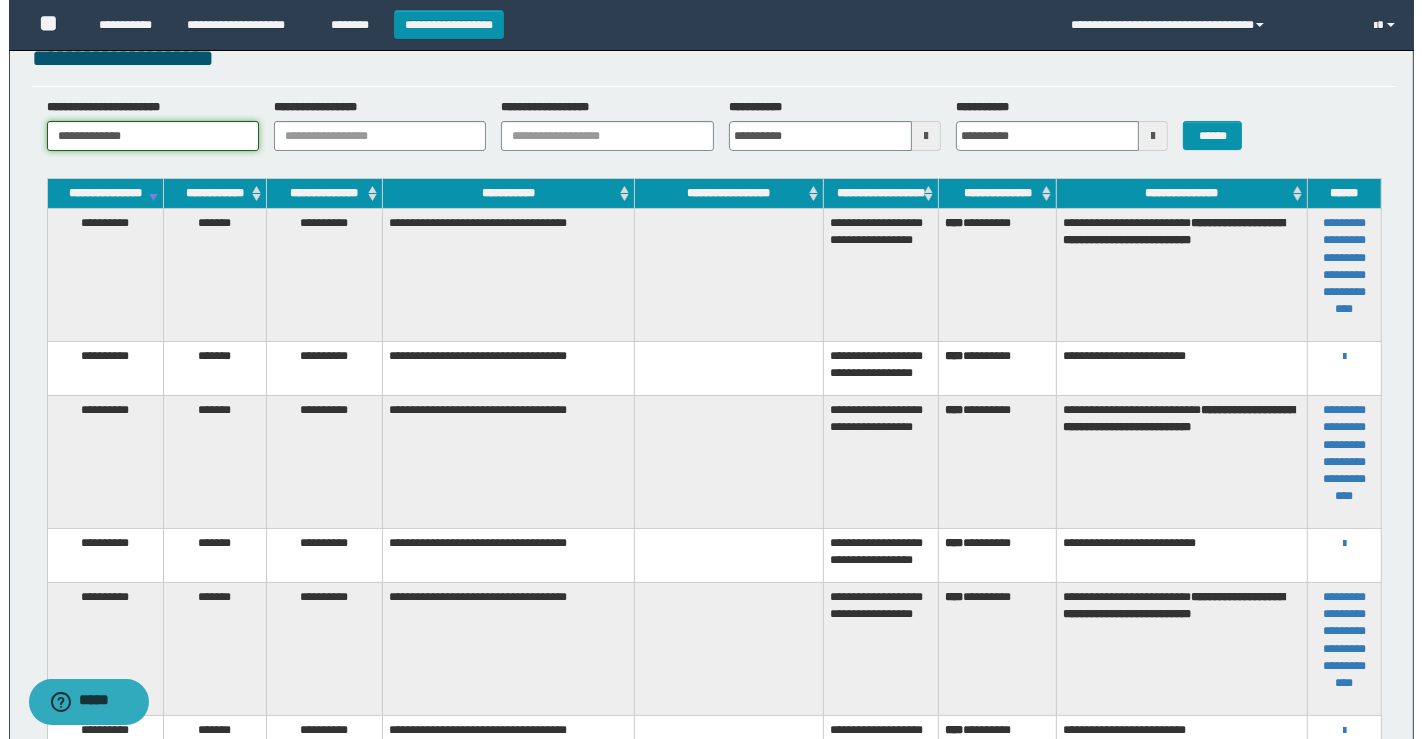 scroll, scrollTop: 0, scrollLeft: 0, axis: both 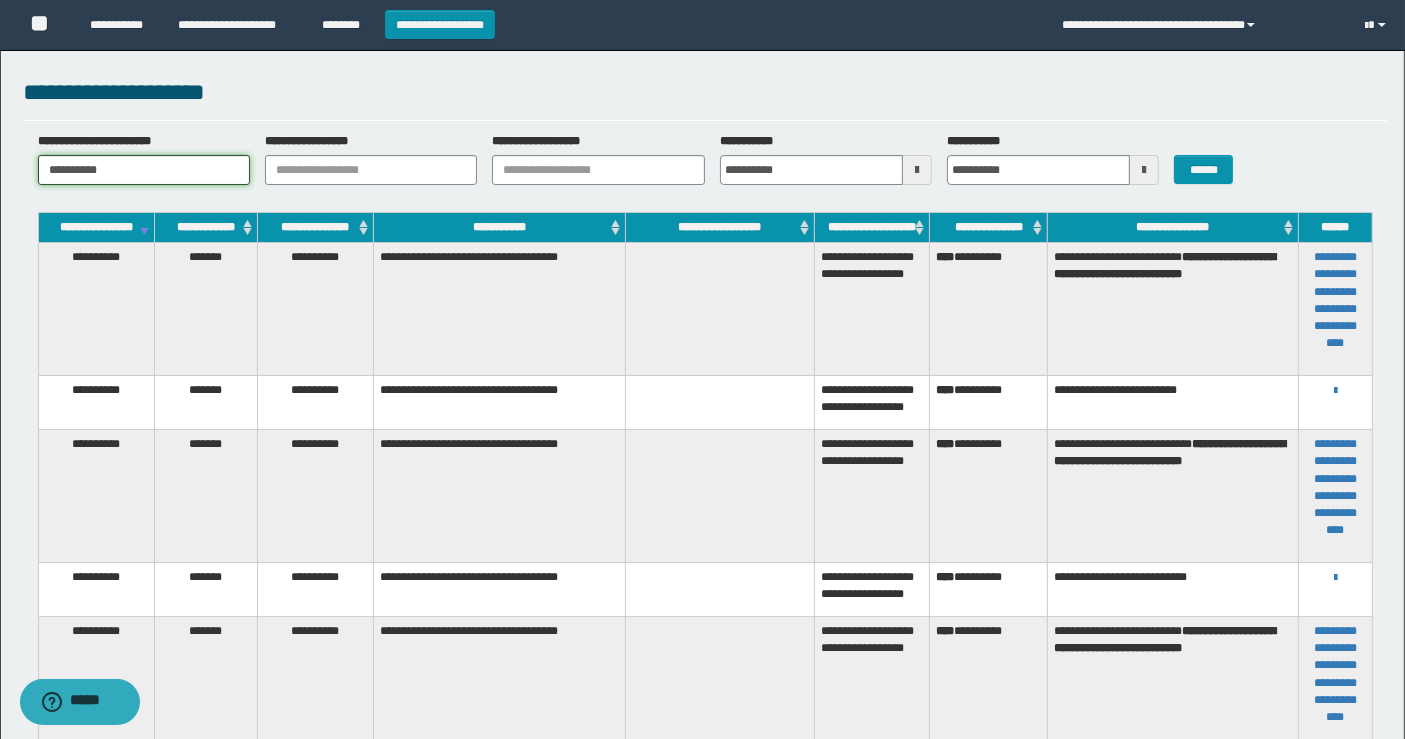 type on "**********" 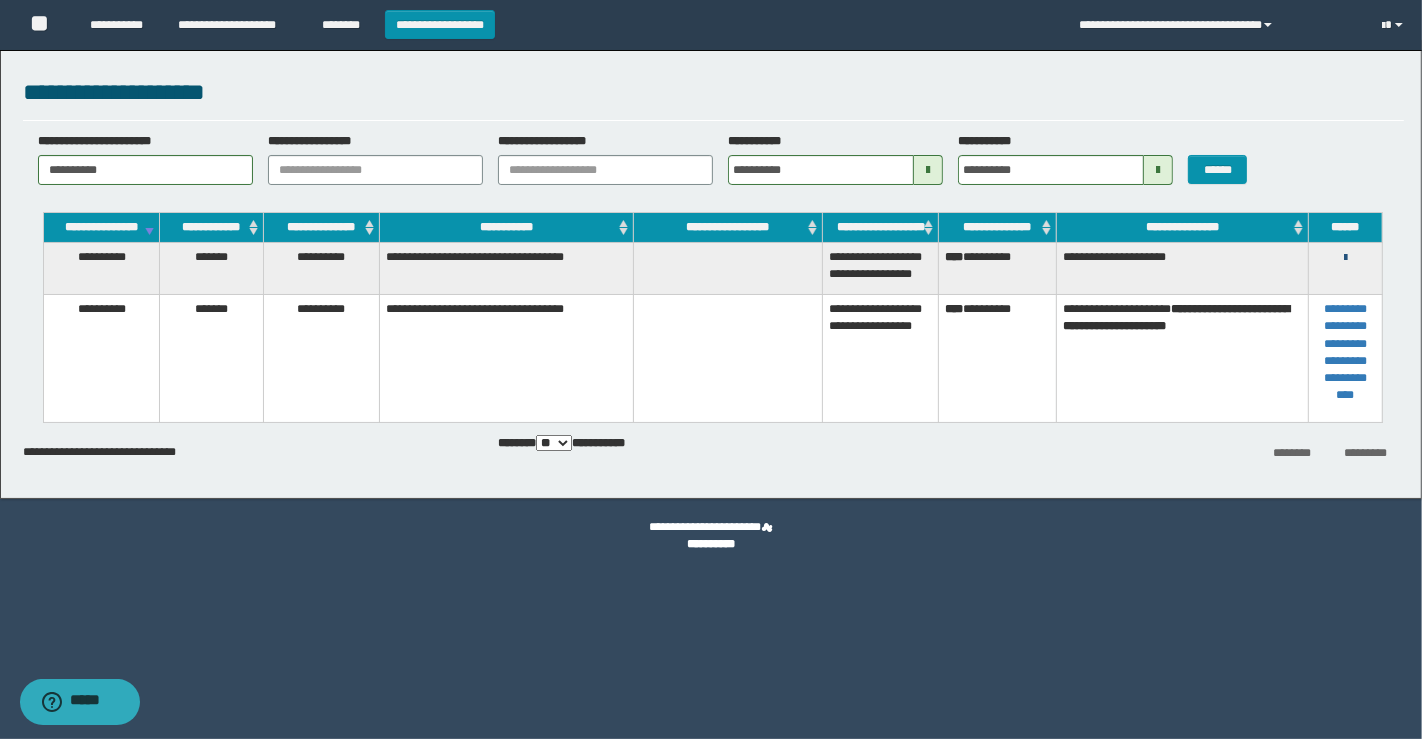 click at bounding box center (1345, 258) 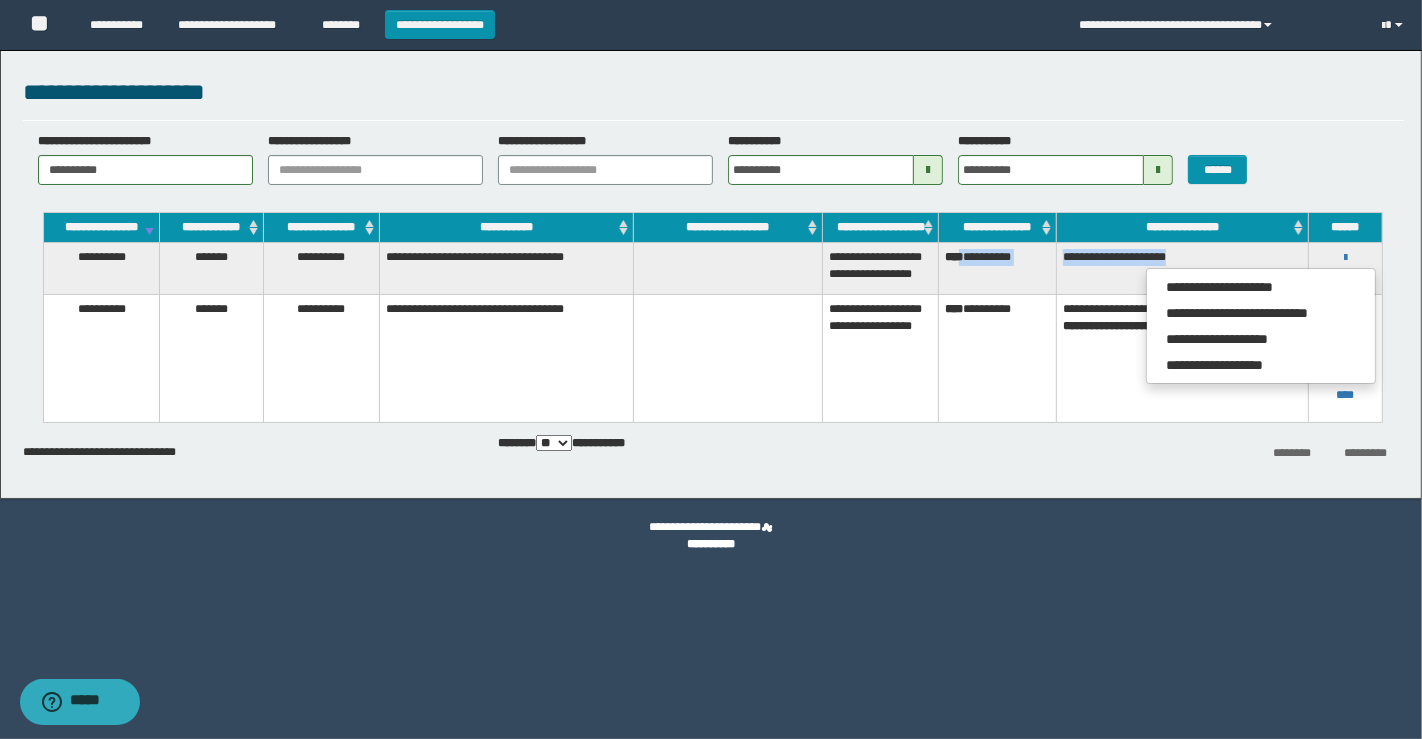 copy on "**********" 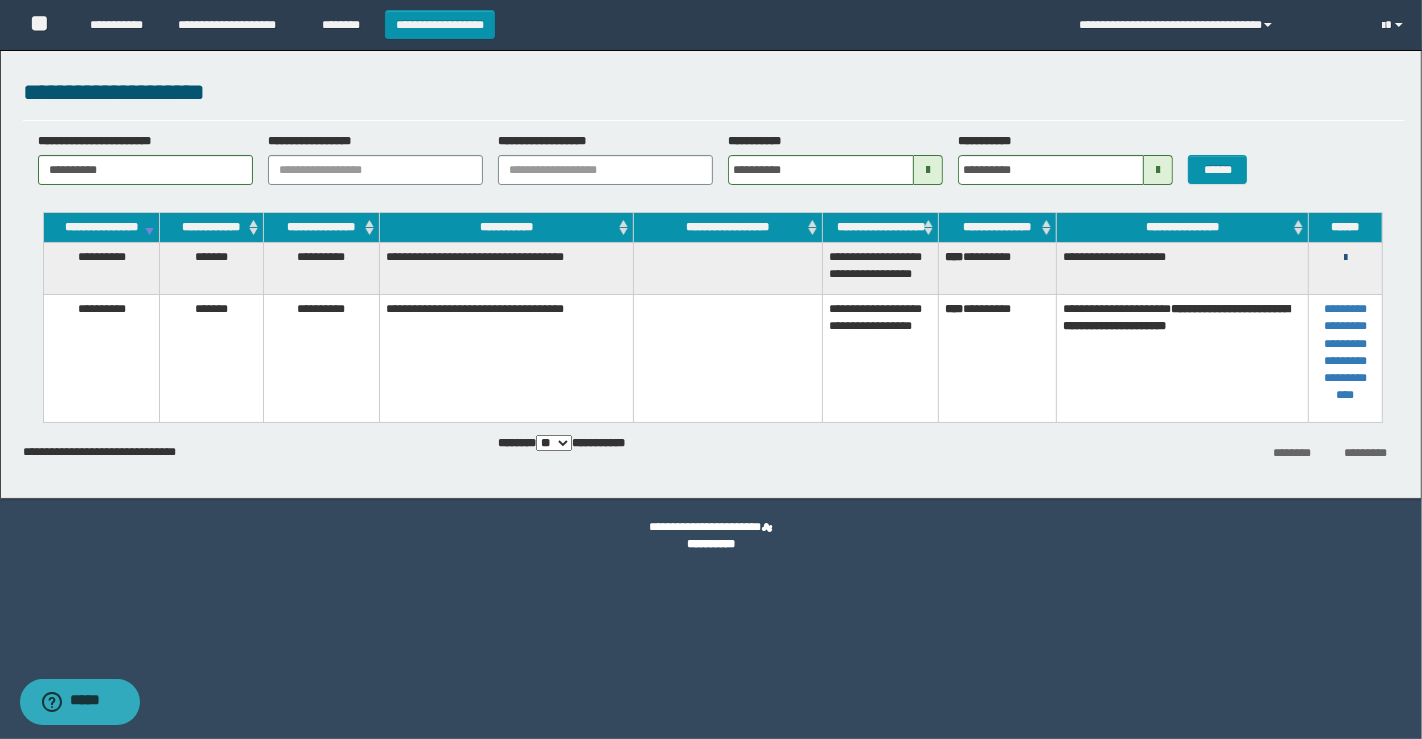 click at bounding box center (1345, 258) 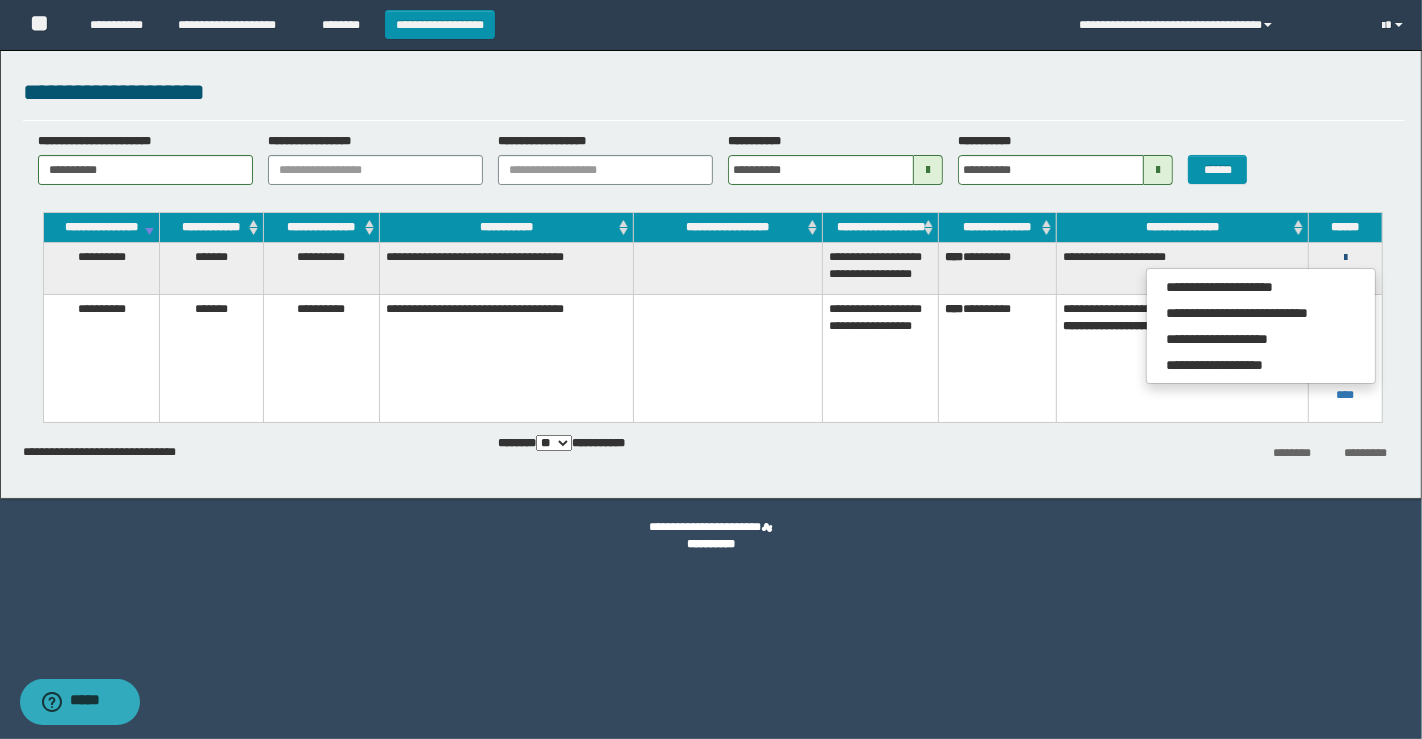 click at bounding box center [1345, 258] 